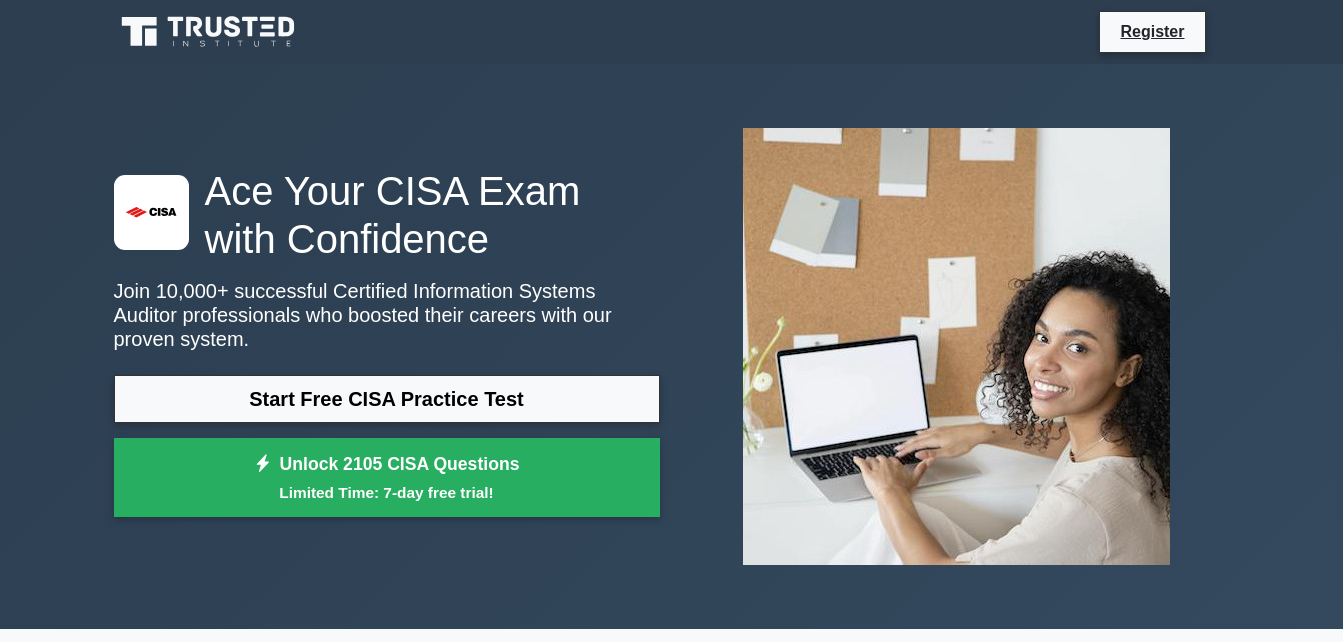 scroll, scrollTop: 0, scrollLeft: 0, axis: both 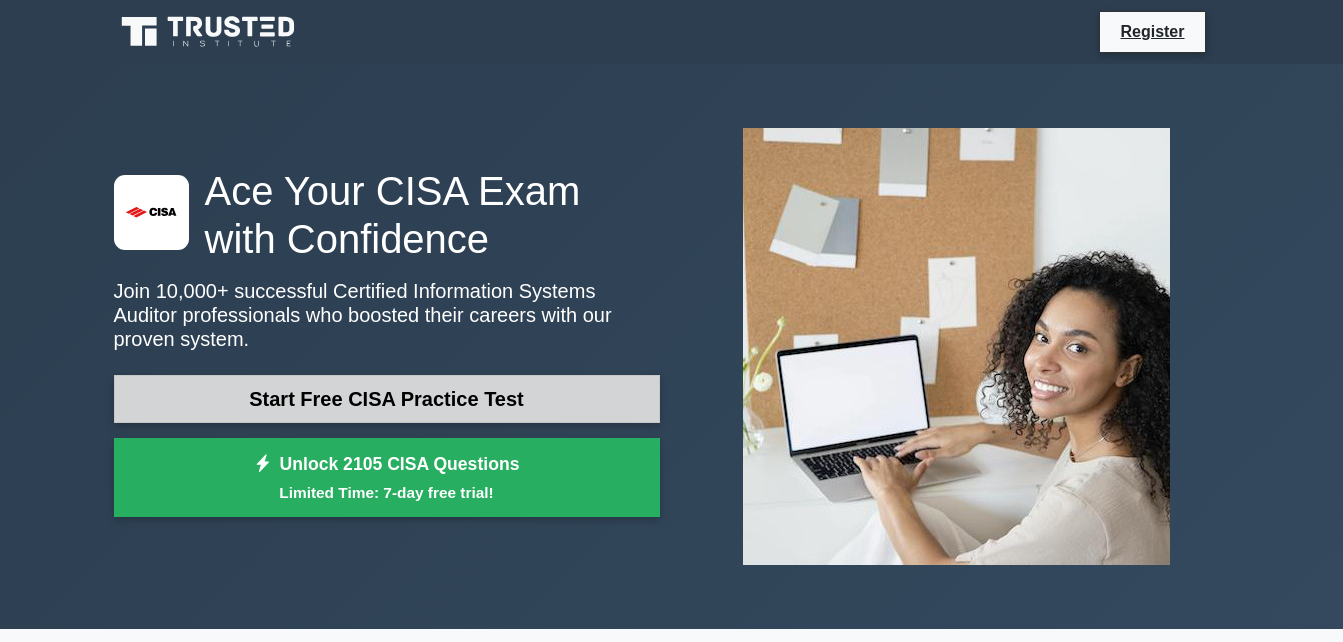click on "Start Free CISA Practice Test" at bounding box center (387, 399) 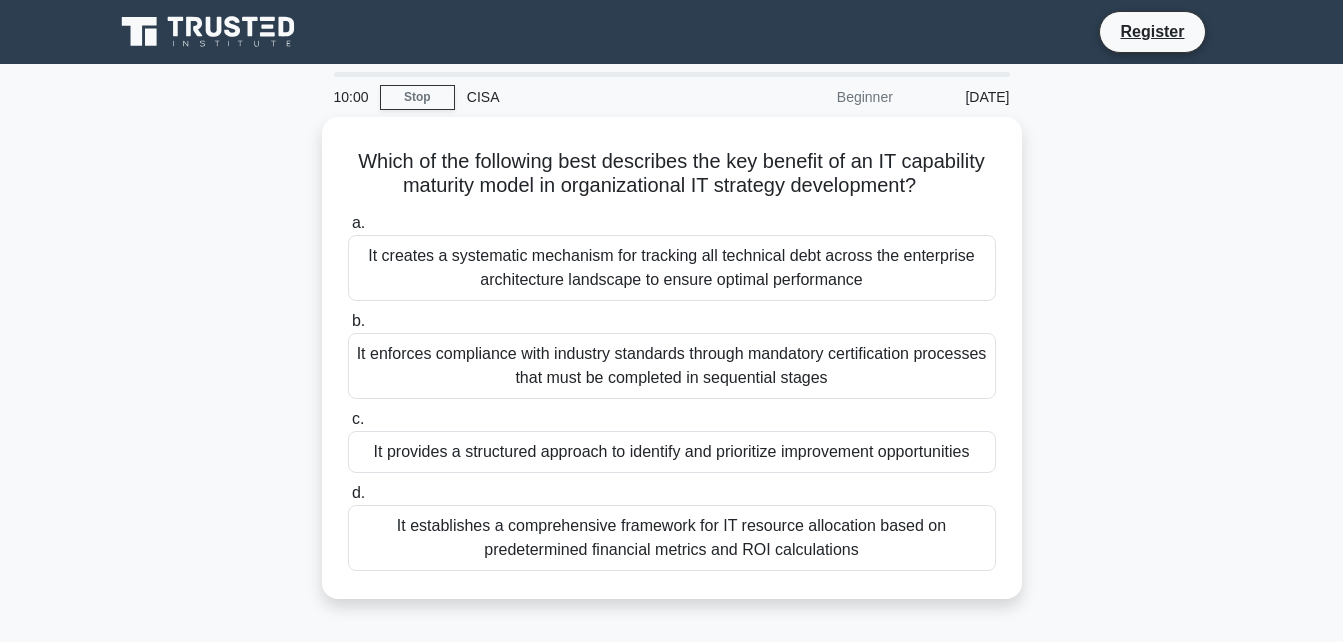 scroll, scrollTop: 0, scrollLeft: 0, axis: both 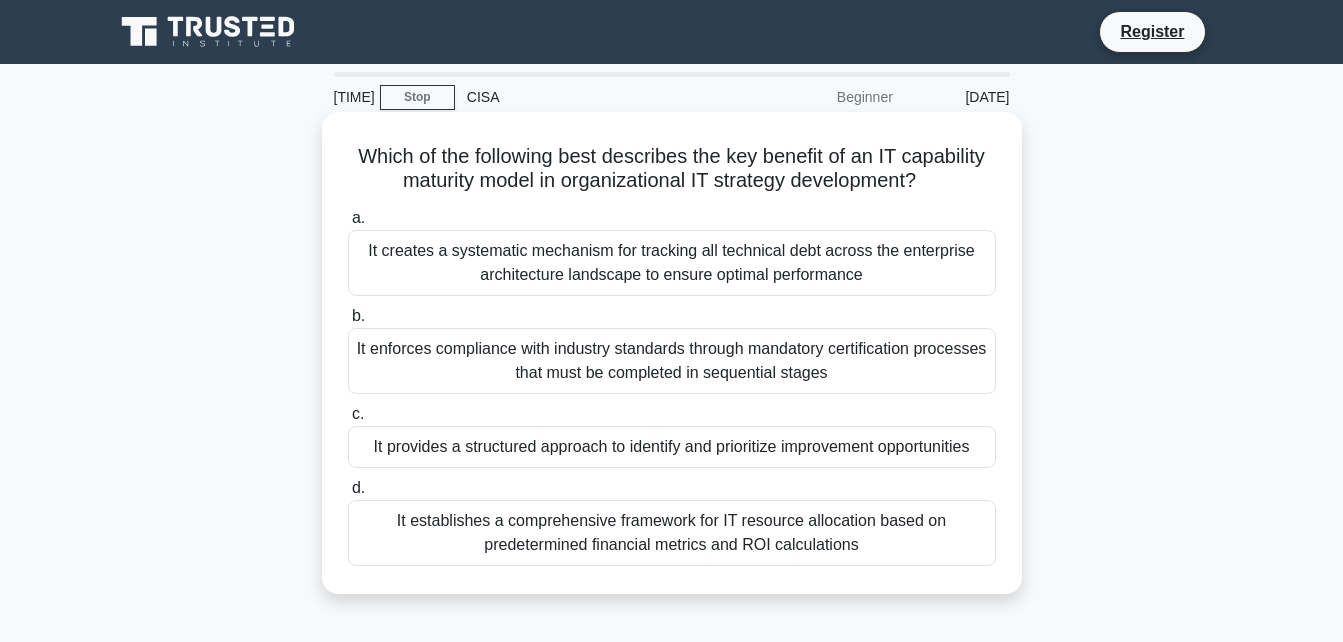 click on "It provides a structured approach to identify and prioritize improvement opportunities" at bounding box center [672, 447] 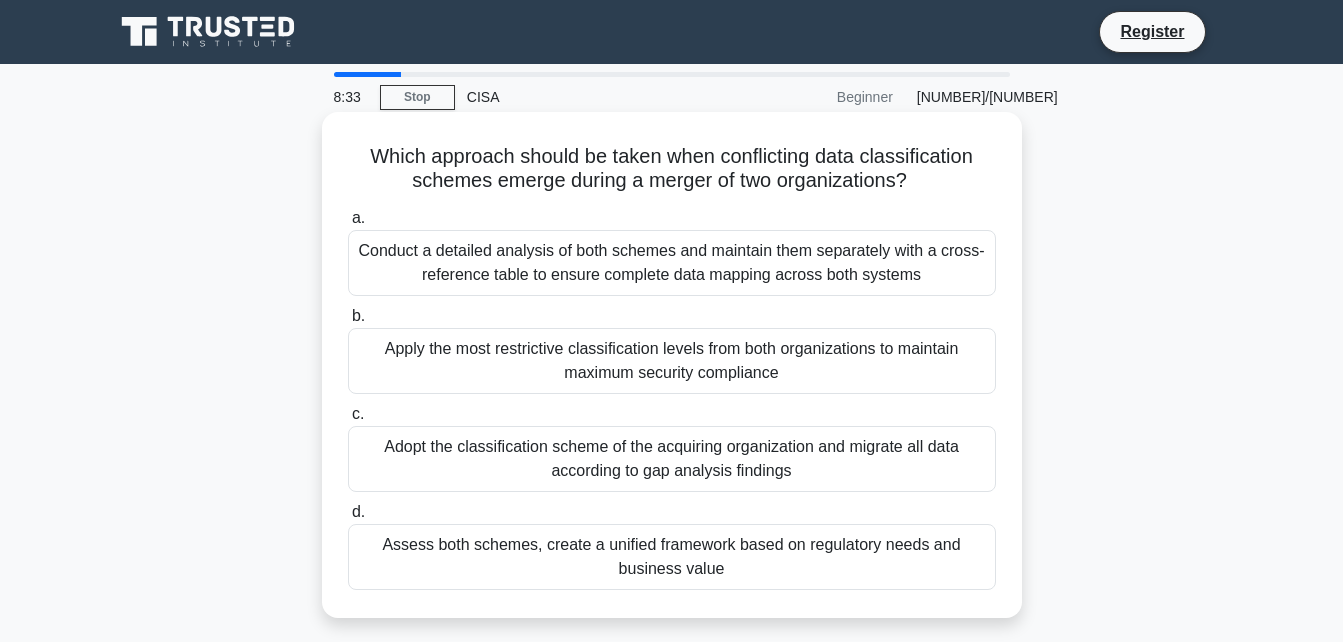click on "Assess both schemes, create a unified framework based on regulatory needs and business value" at bounding box center [672, 557] 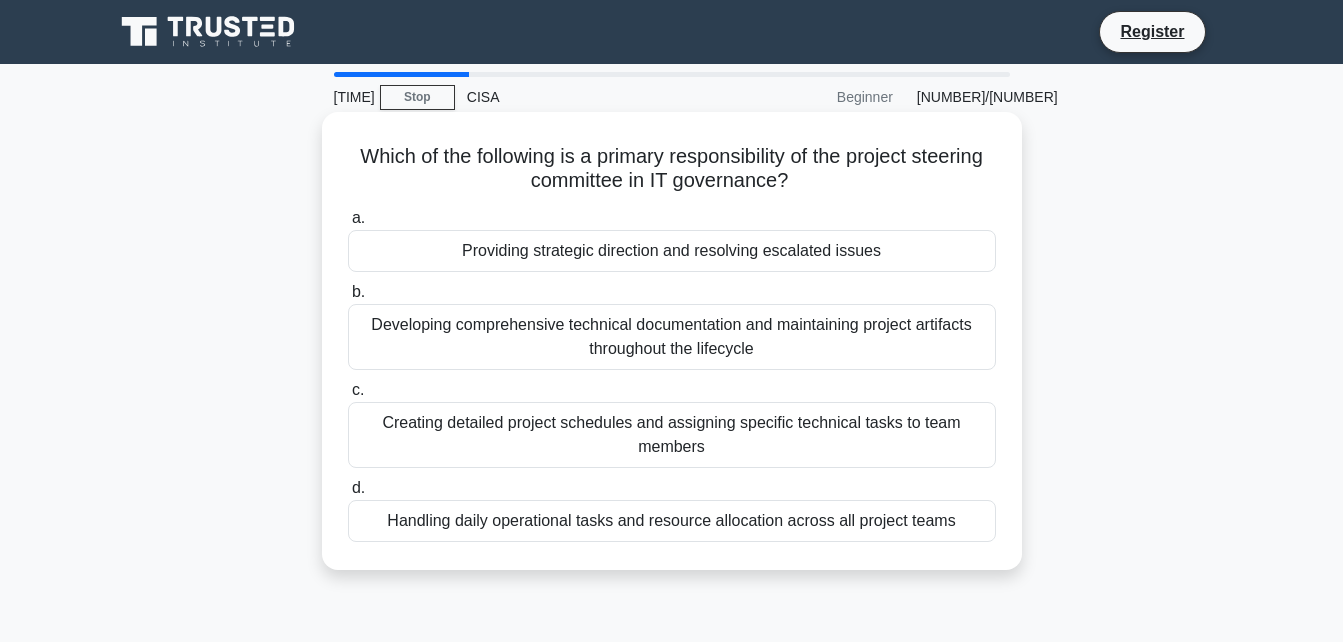 click on "Providing strategic direction and resolving escalated issues" at bounding box center [672, 251] 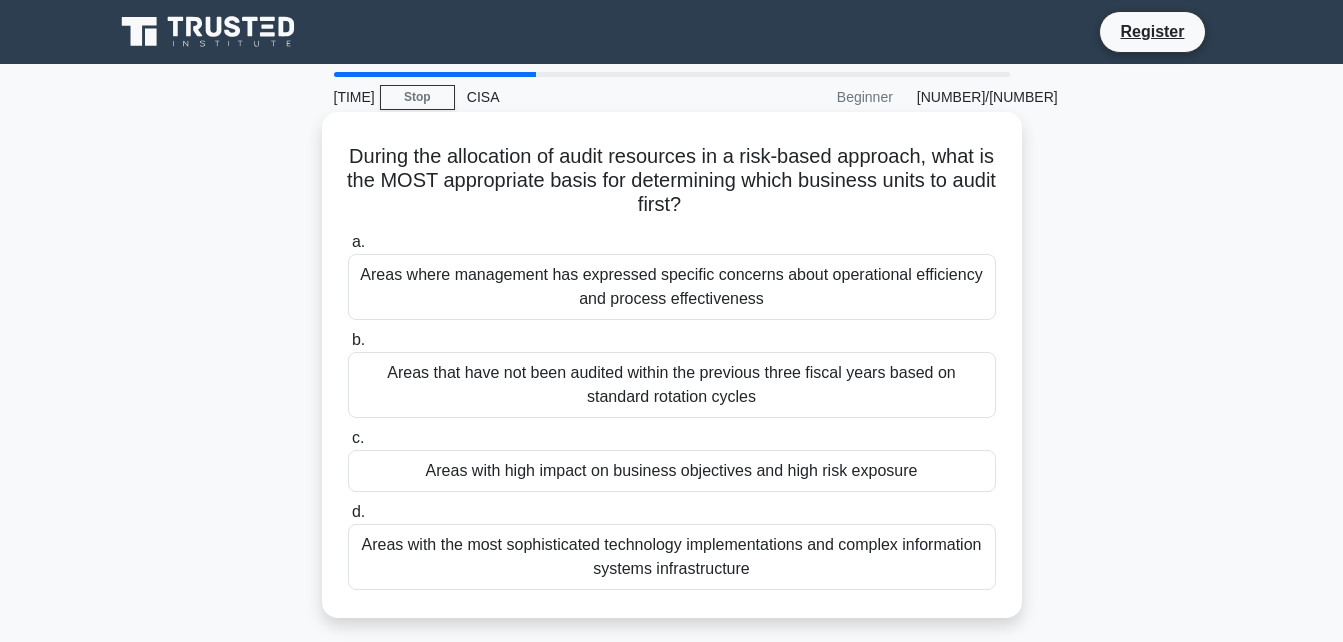 click on "Areas with high impact on business objectives and high risk exposure" at bounding box center [672, 471] 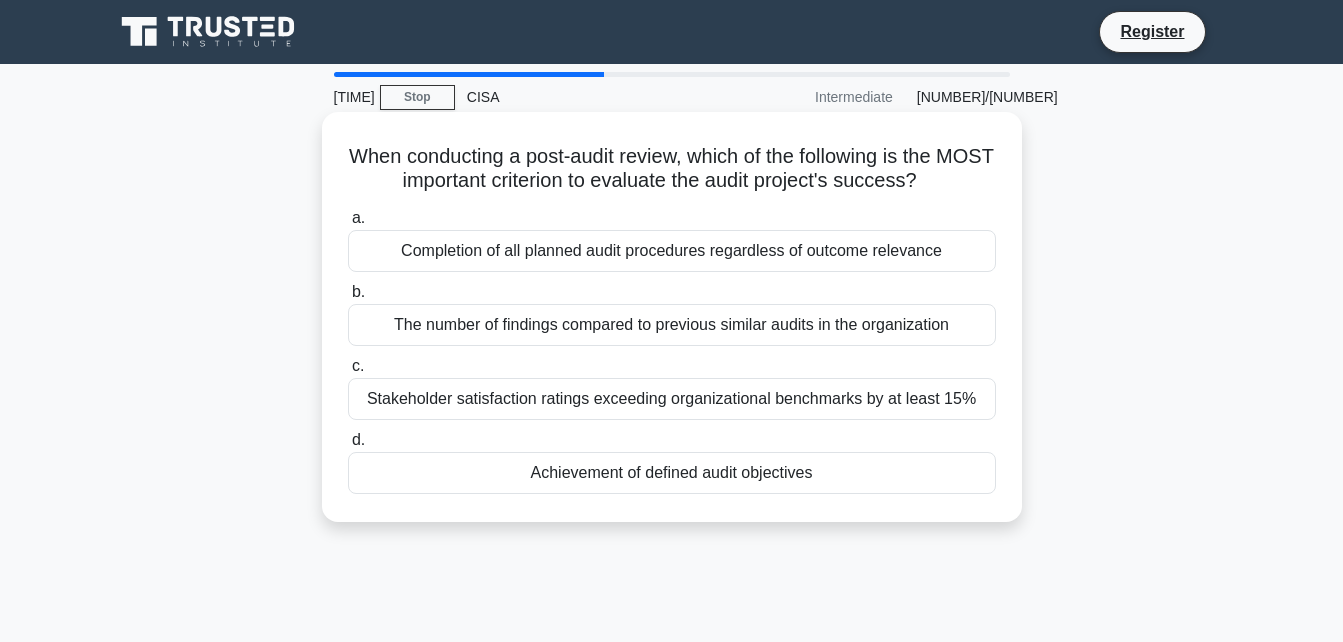 click on "Achievement of defined audit objectives" at bounding box center [672, 473] 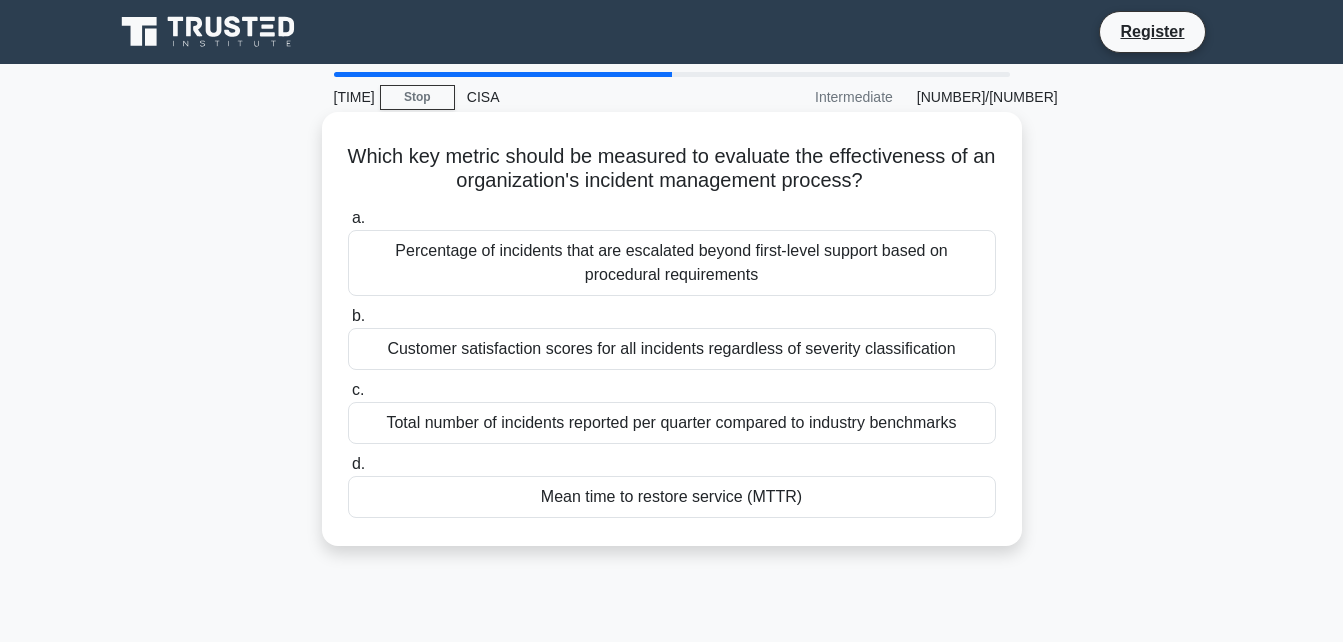 click on "Mean time to restore service (MTTR)" at bounding box center [672, 497] 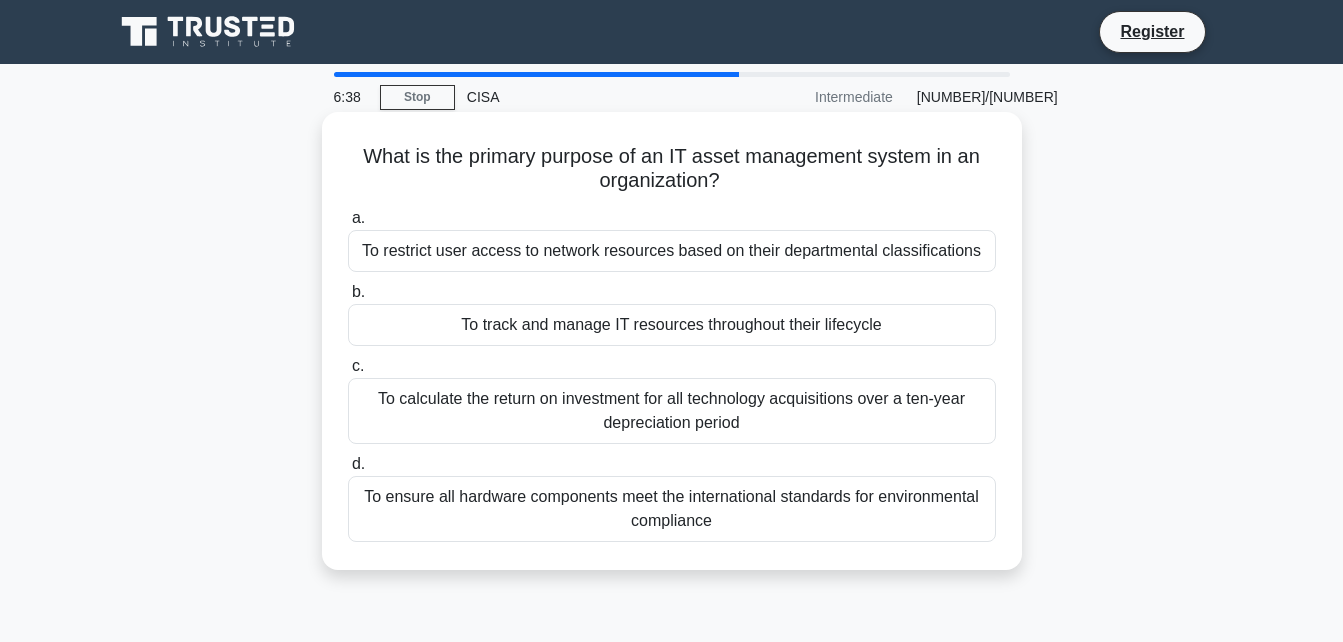 click on "To track and manage IT resources throughout their lifecycle" at bounding box center [672, 325] 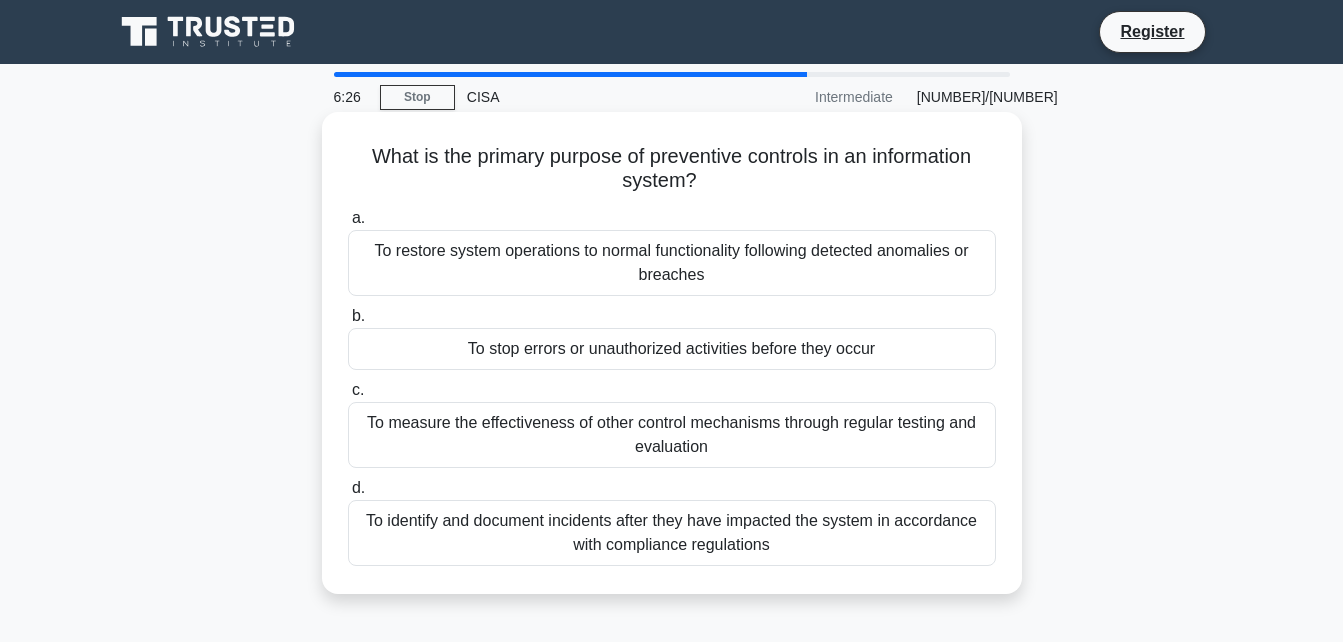 click on "To stop errors or unauthorized activities before they occur" at bounding box center (672, 349) 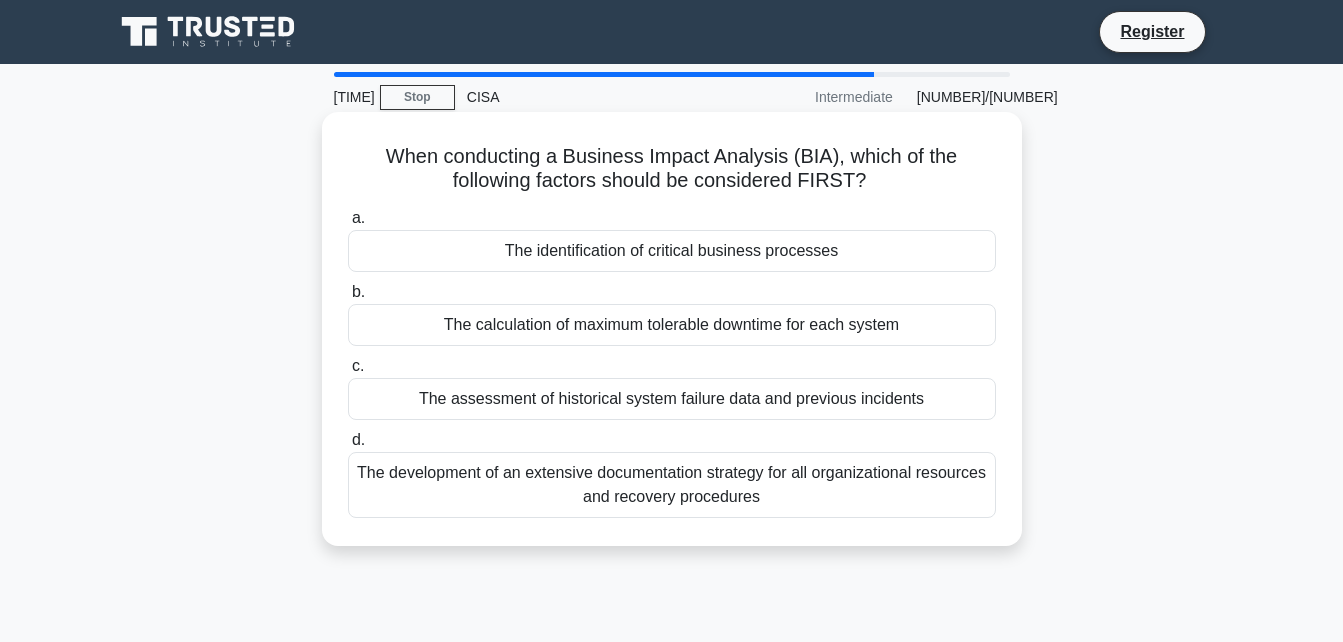 click on "The identification of critical business processes" at bounding box center (672, 251) 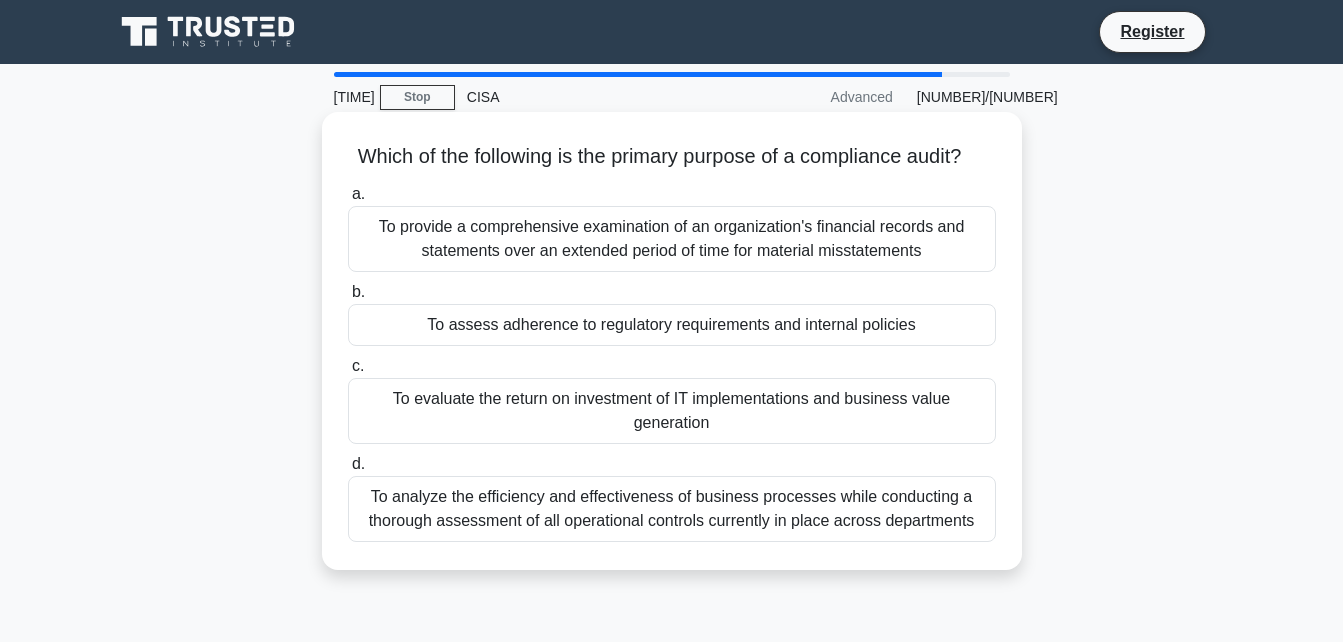 click on "To assess adherence to regulatory requirements and internal policies" at bounding box center [672, 325] 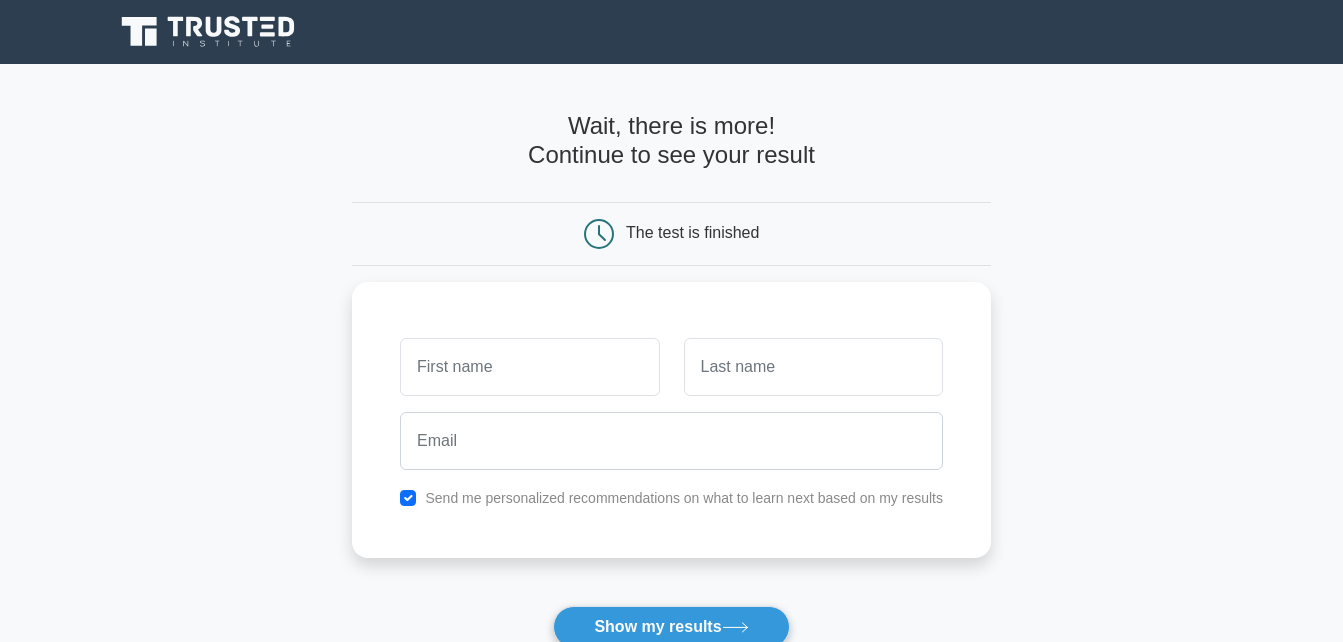 scroll, scrollTop: 0, scrollLeft: 0, axis: both 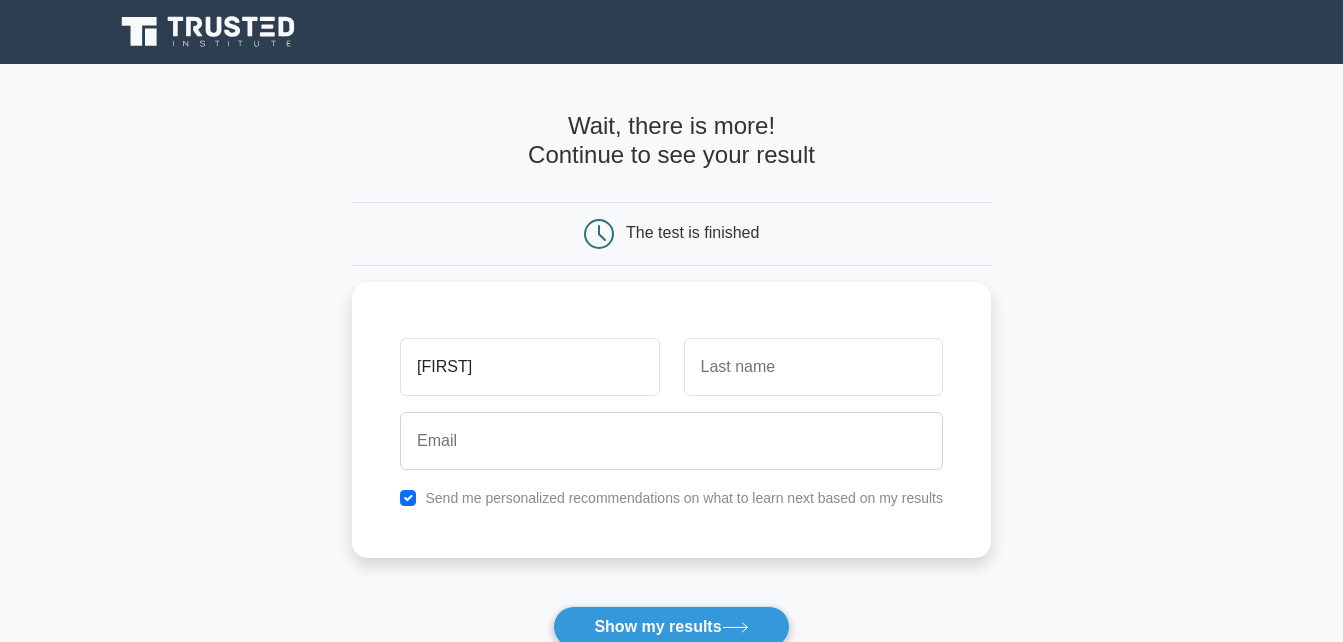 type on "[NAME]" 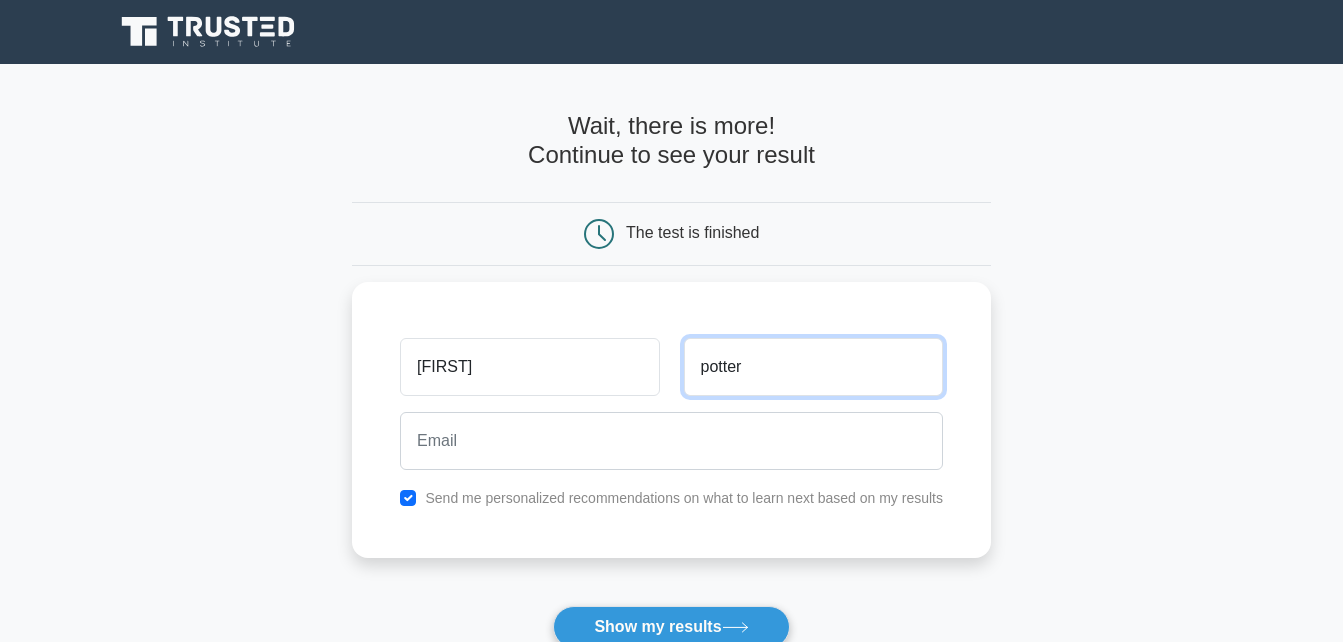 type on "potter" 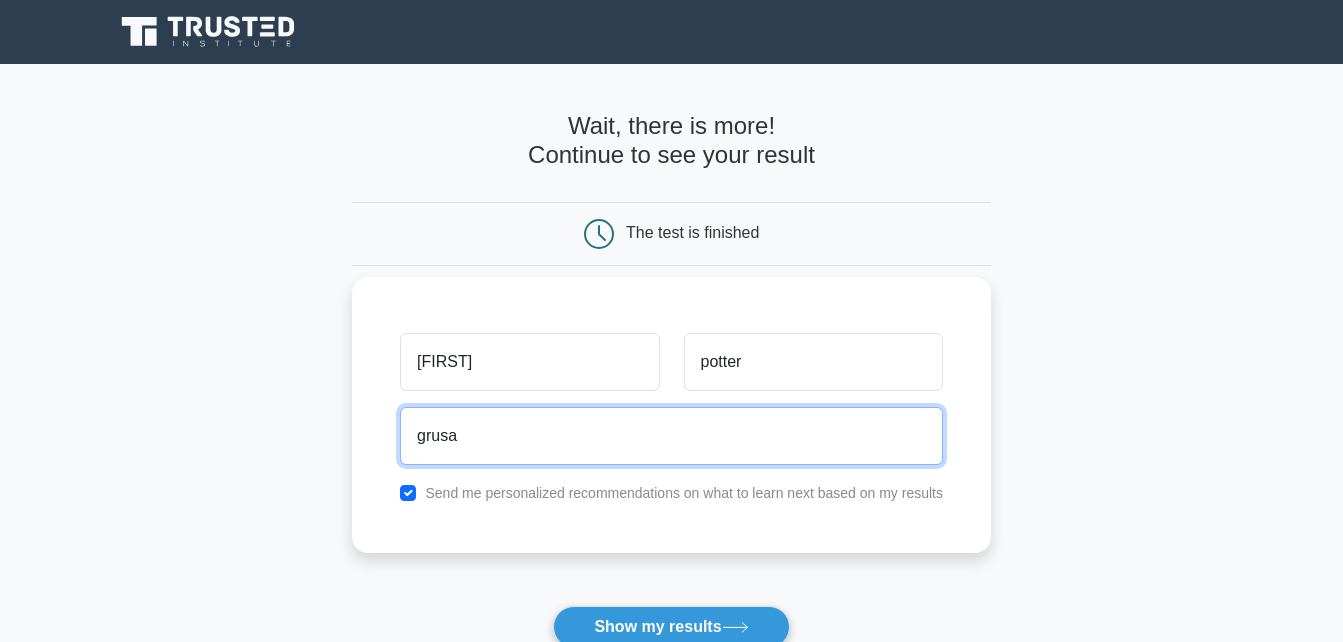 type on "grusaagrawal@gmail.com" 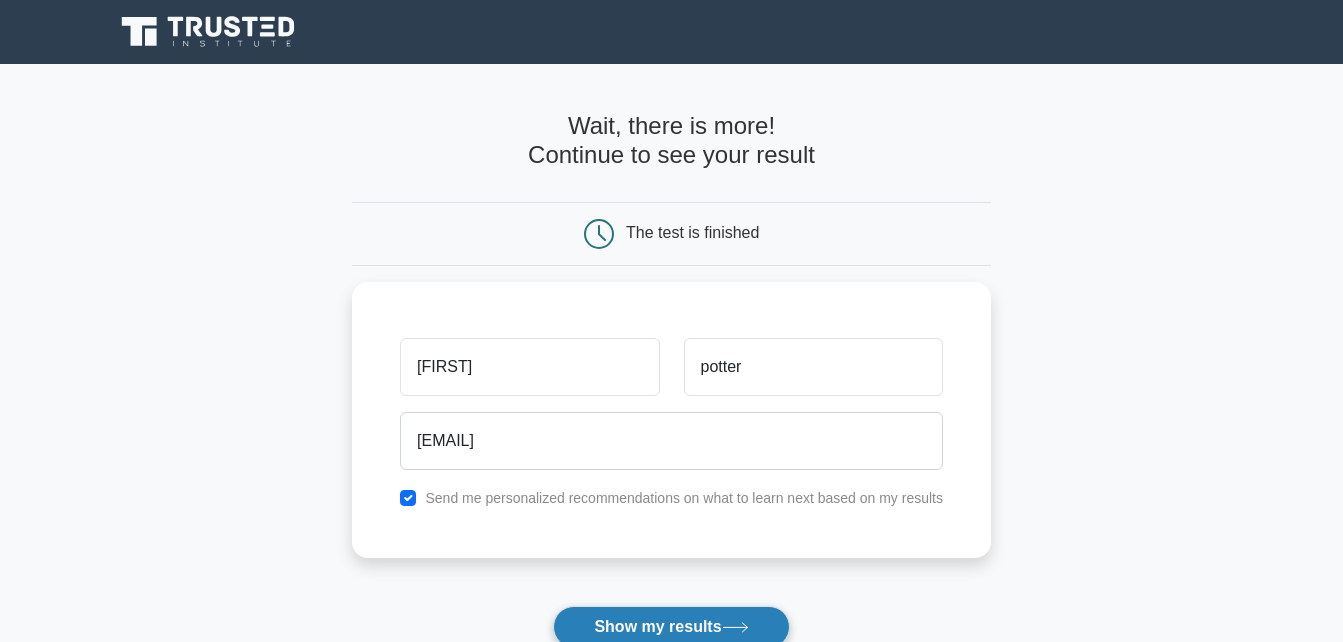 click on "Show my results" at bounding box center [671, 627] 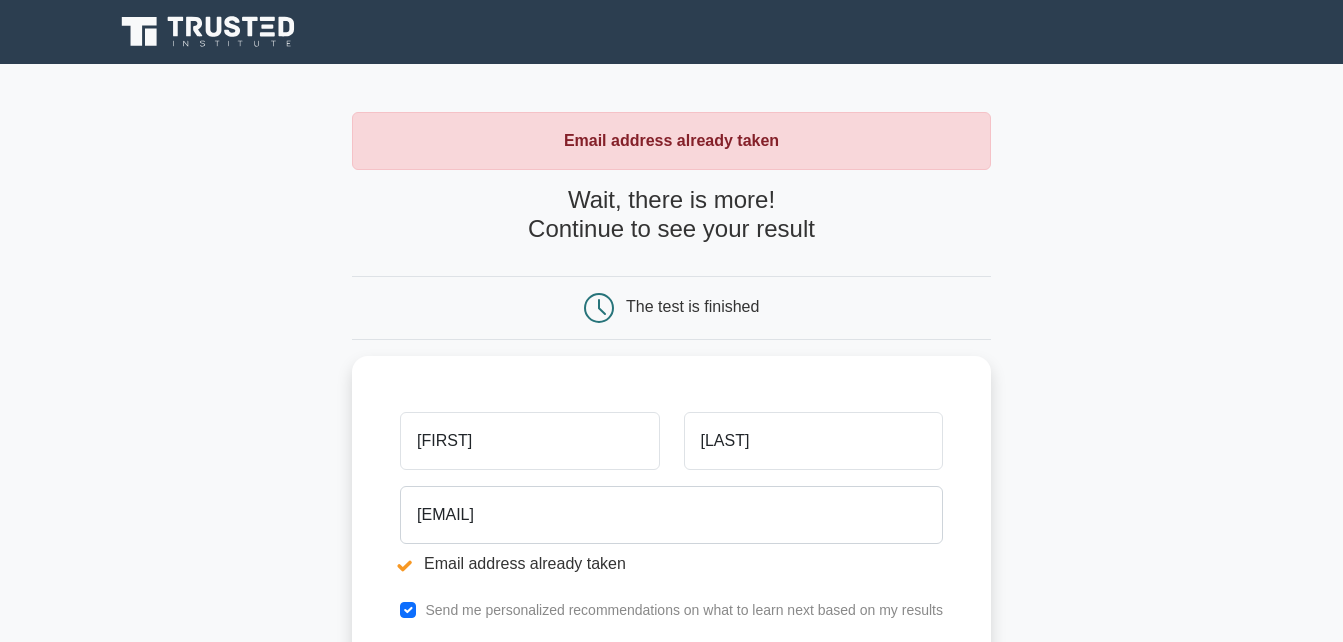 scroll, scrollTop: 0, scrollLeft: 0, axis: both 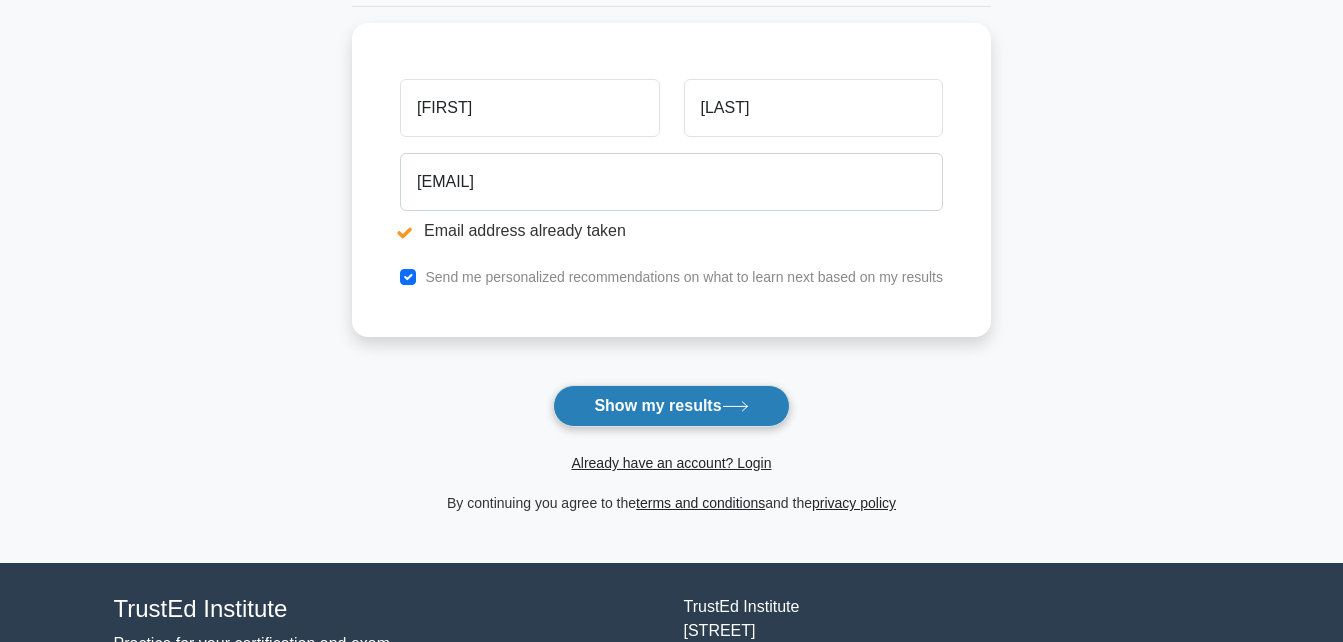 click on "Show my results" at bounding box center [671, 406] 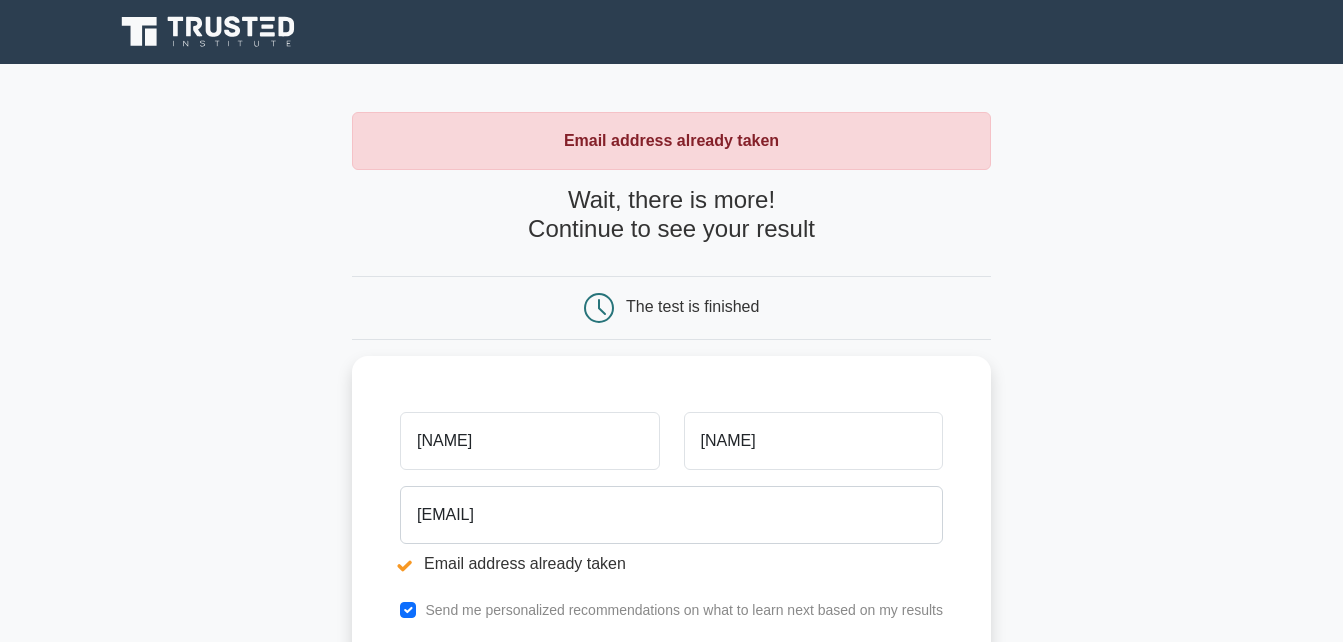 scroll, scrollTop: 0, scrollLeft: 0, axis: both 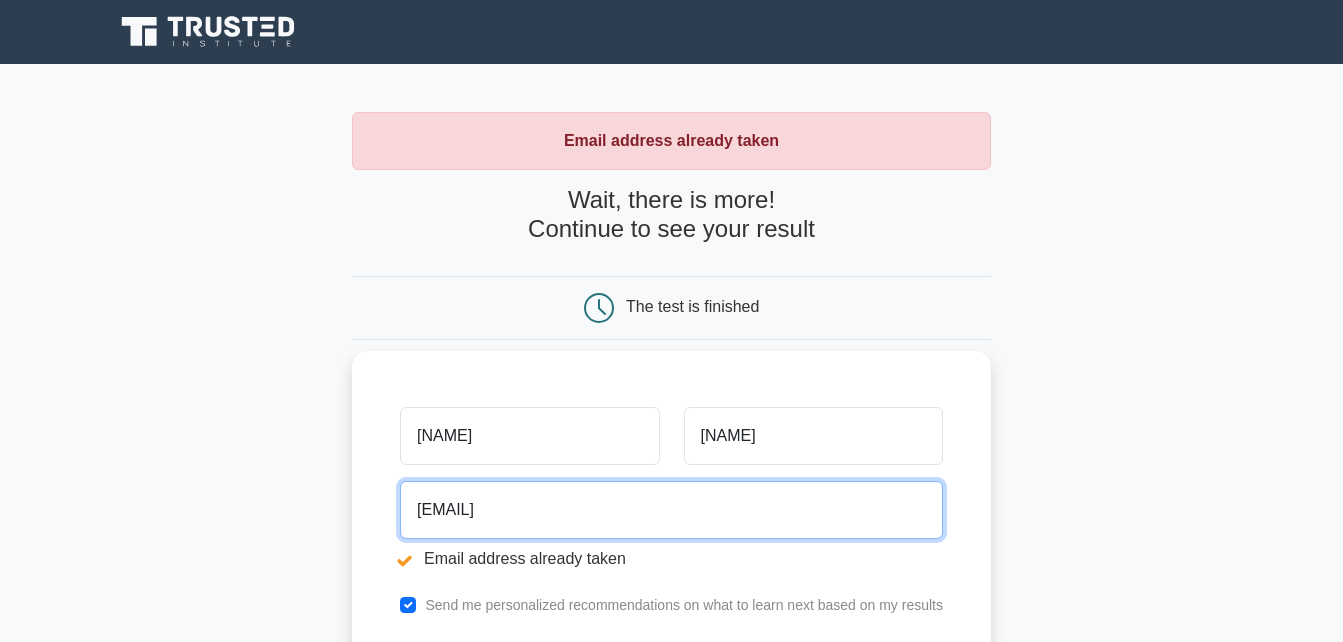 click on "grusaagrawal@gmail.com" at bounding box center (671, 510) 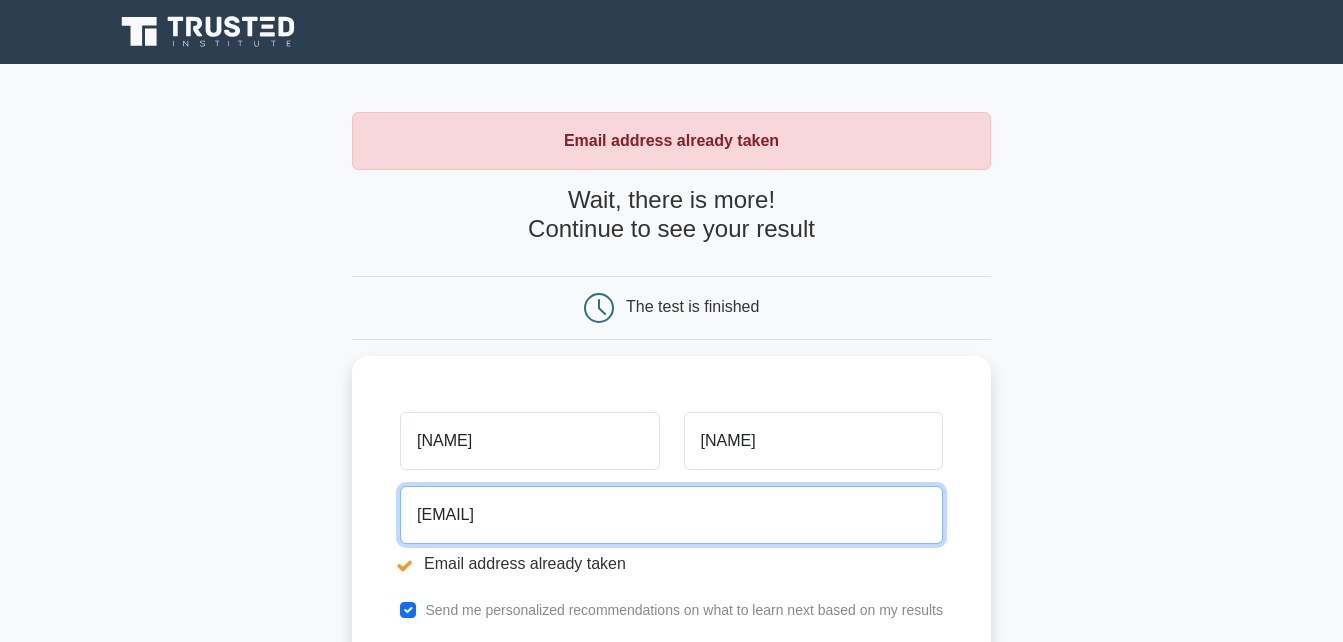 scroll, scrollTop: 476, scrollLeft: 0, axis: vertical 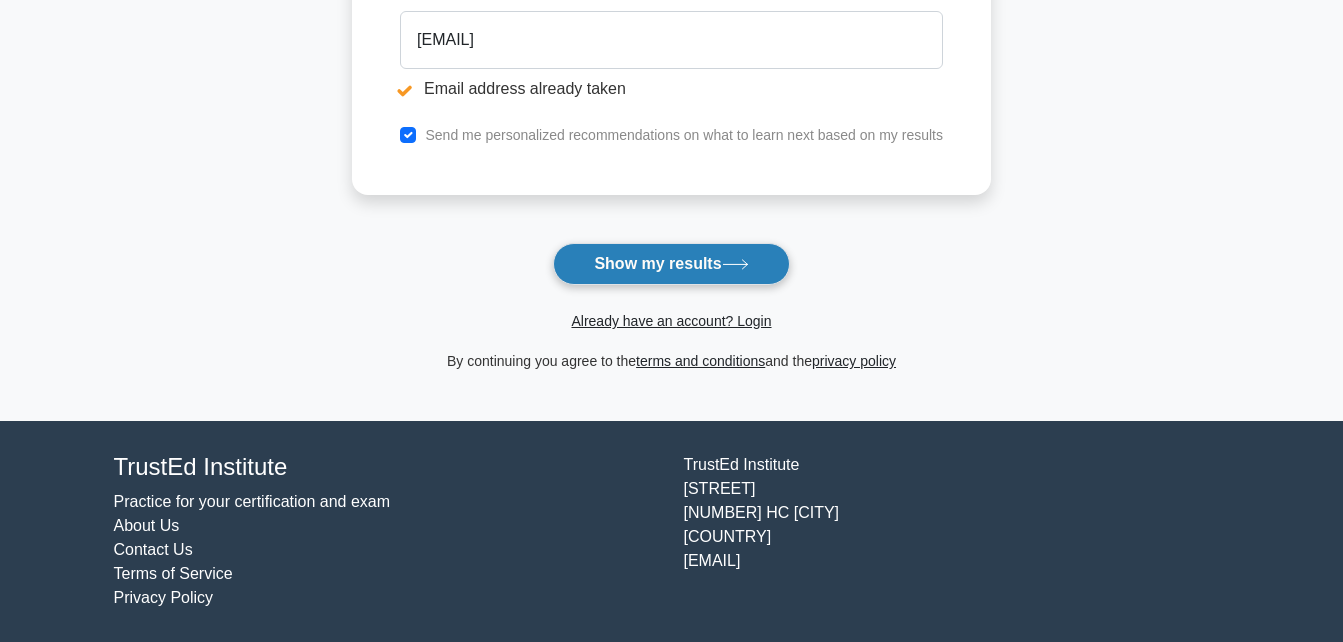 click on "Show my results" at bounding box center [671, 264] 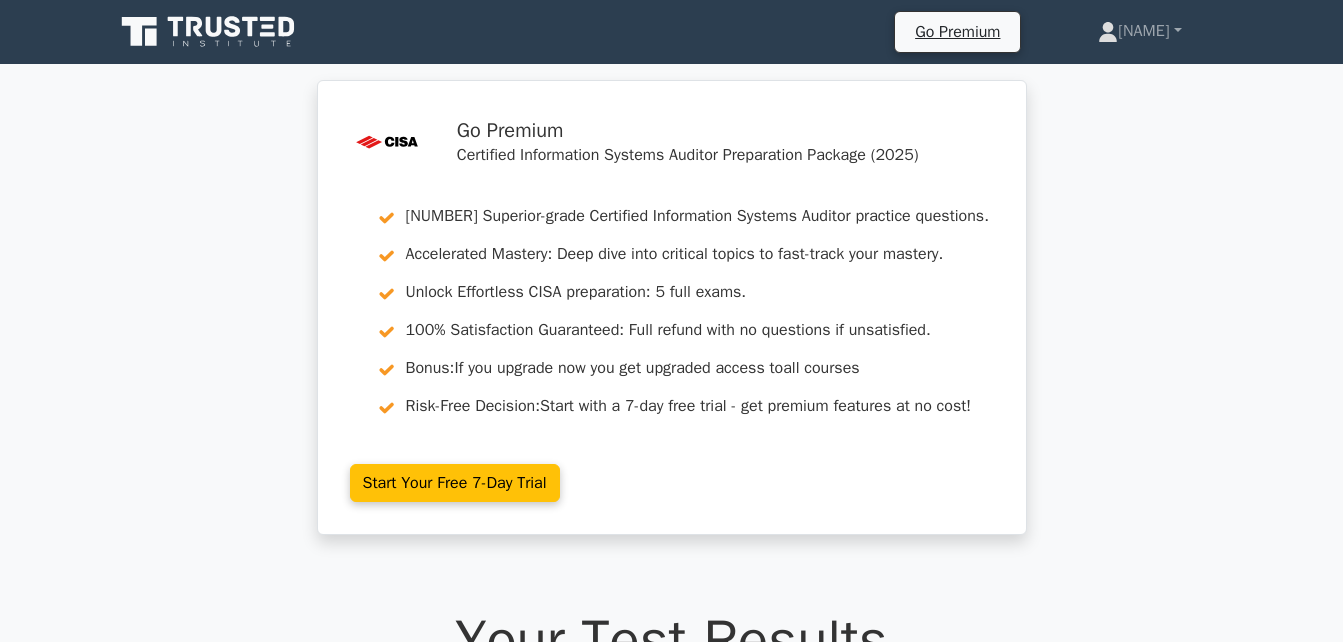 scroll, scrollTop: 0, scrollLeft: 0, axis: both 